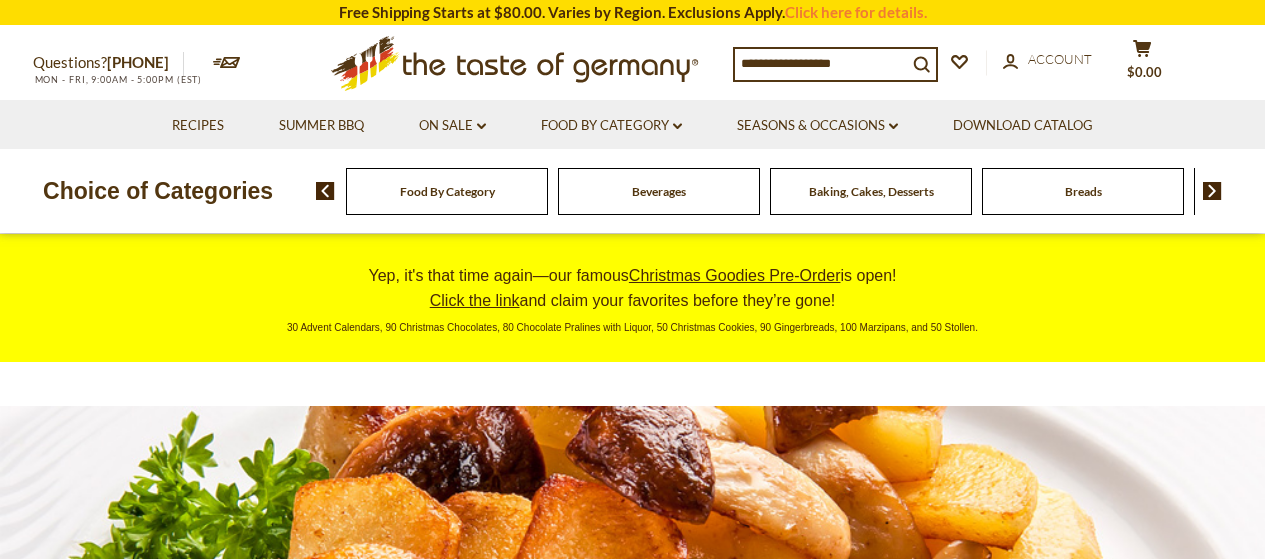 scroll, scrollTop: 0, scrollLeft: 0, axis: both 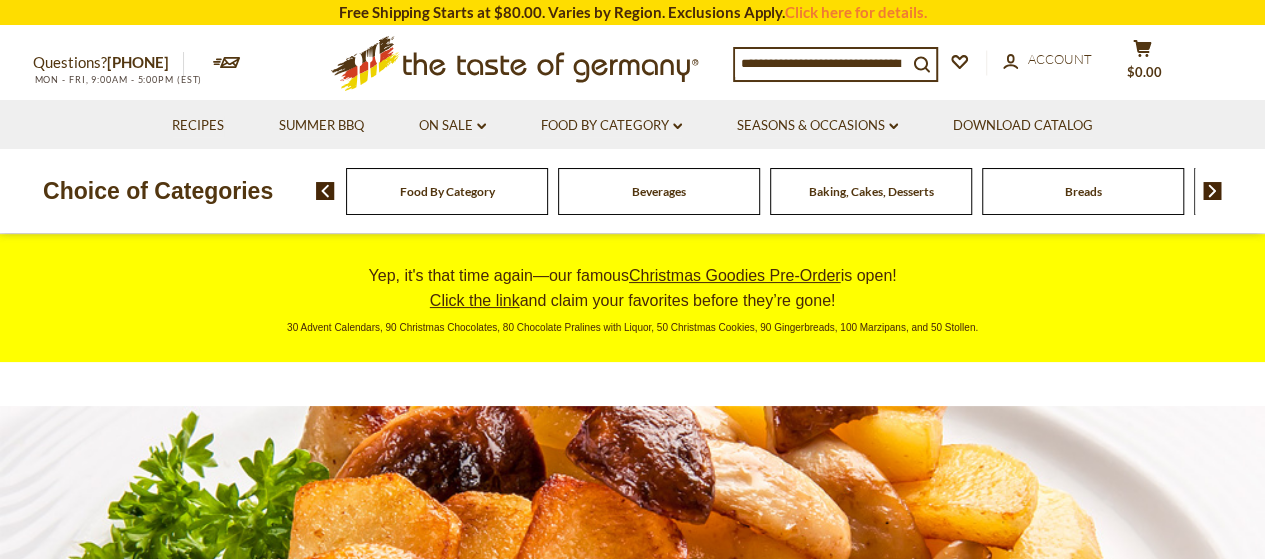 click on "No, thanks" at bounding box center [917, 458] 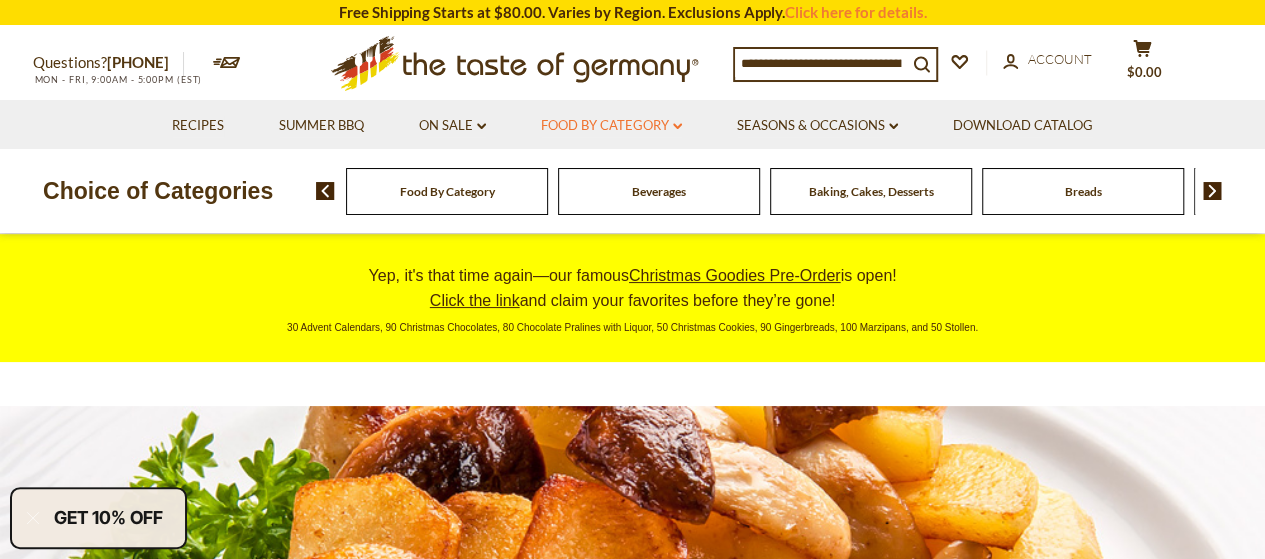 click on "Food By Category
dropdown_arrow" at bounding box center [611, 126] 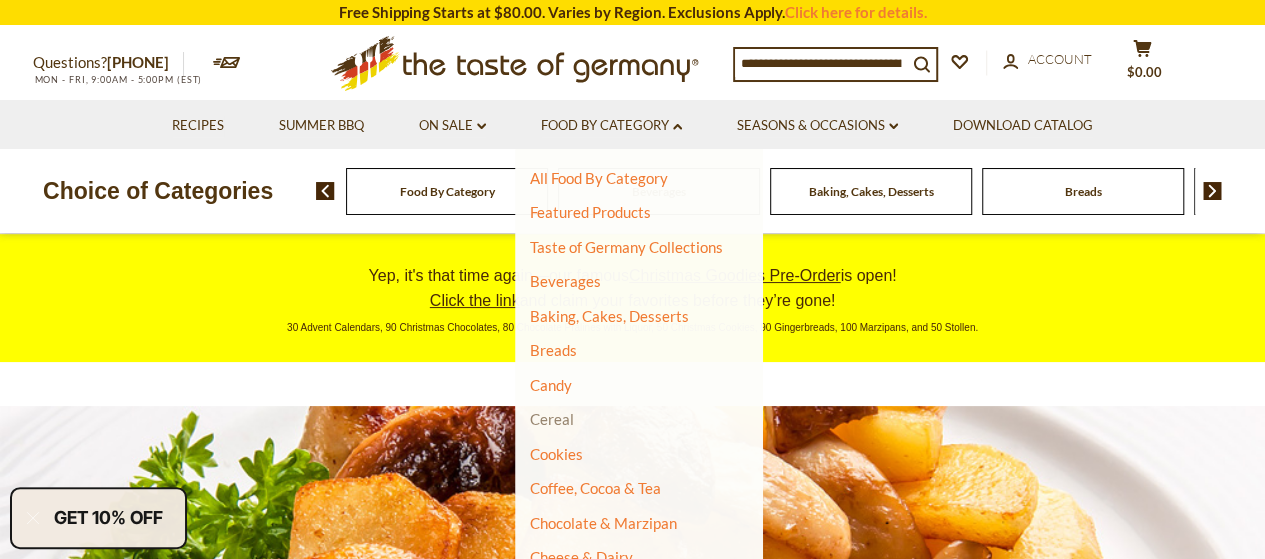 click on "Cereal" at bounding box center [552, 419] 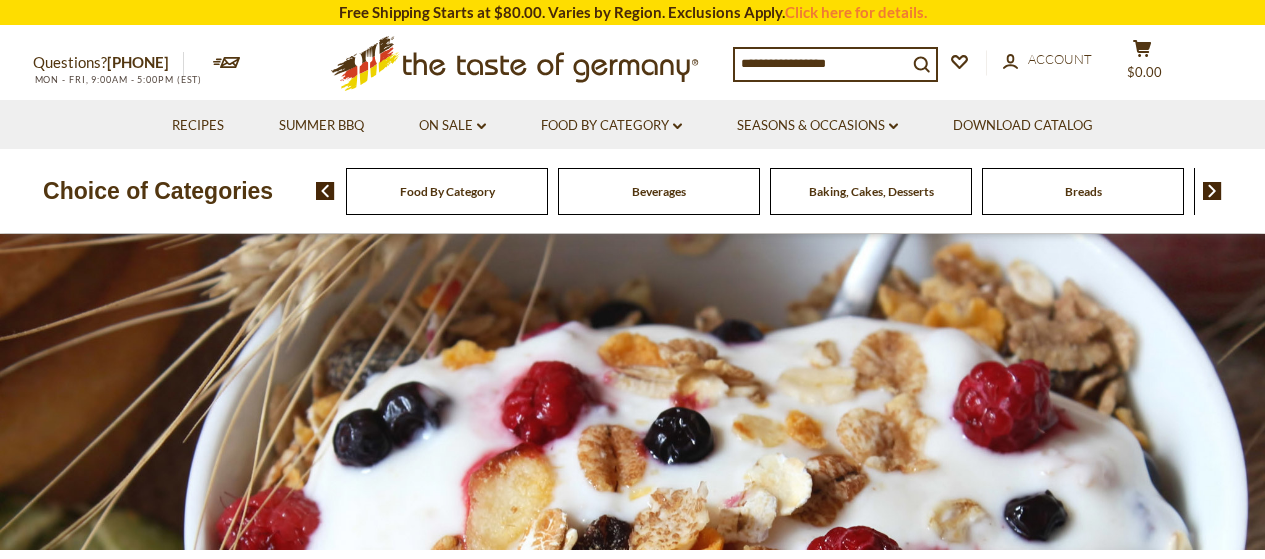 scroll, scrollTop: 0, scrollLeft: 0, axis: both 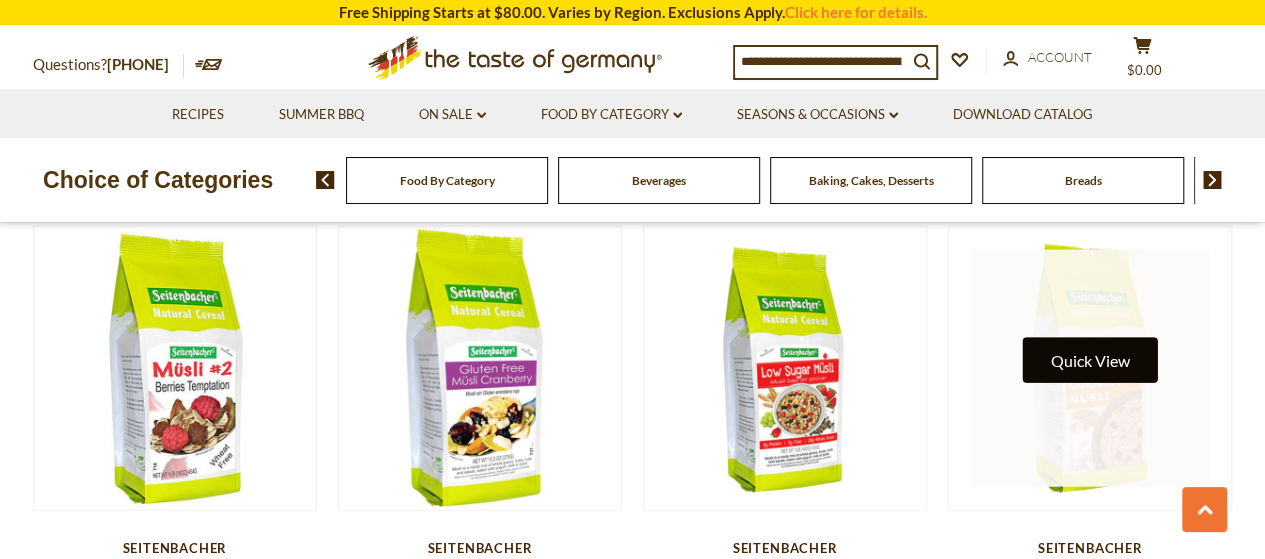 click on "Quick View" at bounding box center [1090, 360] 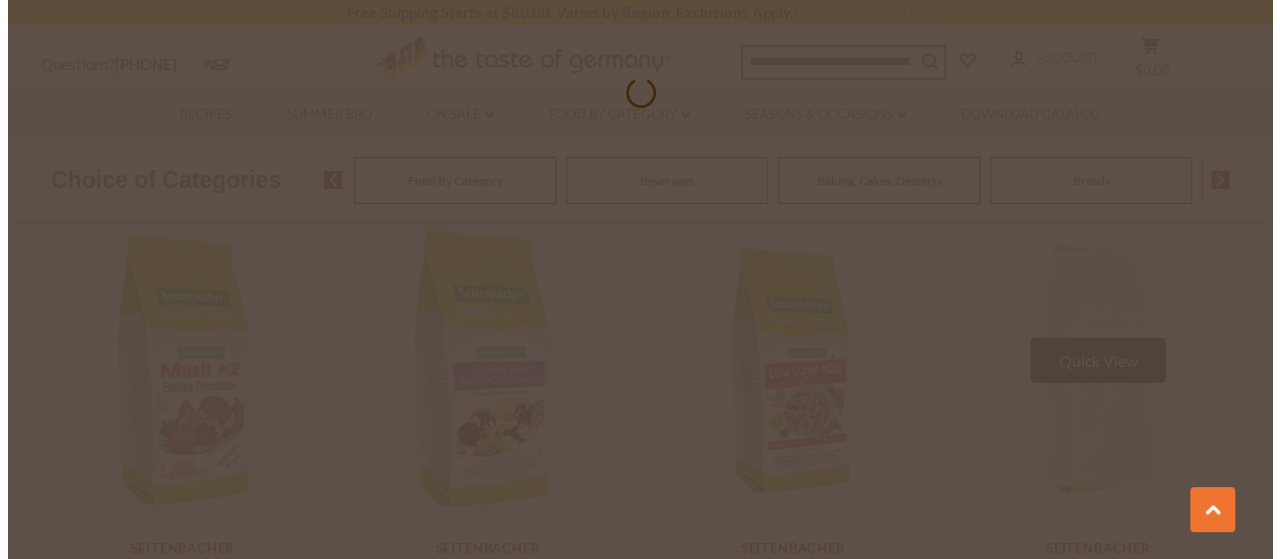 scroll, scrollTop: 2004, scrollLeft: 0, axis: vertical 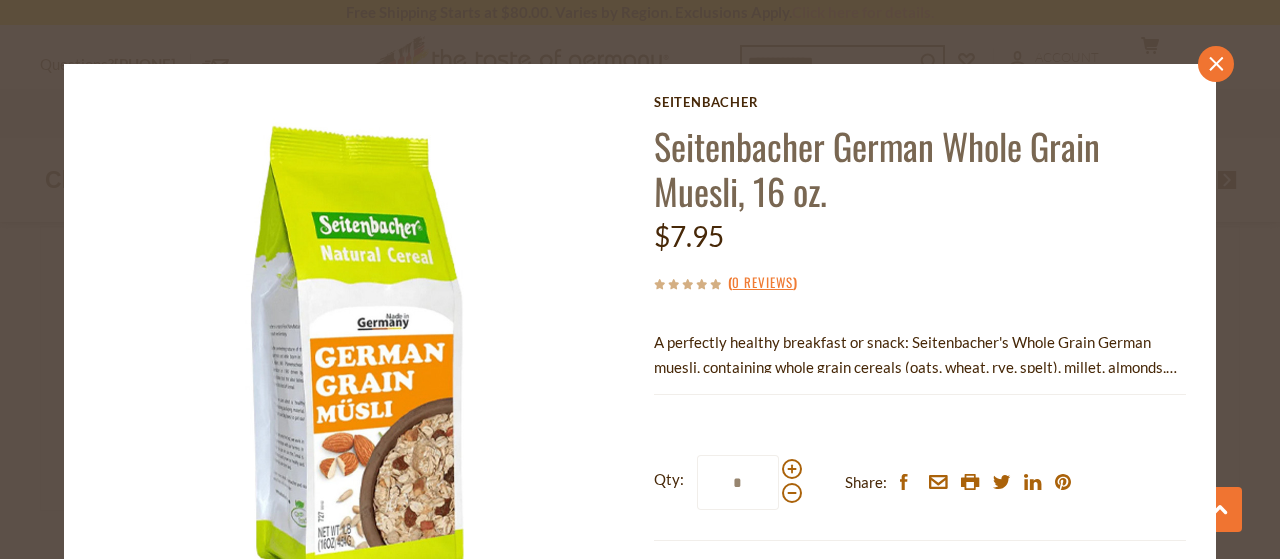 click on "close" 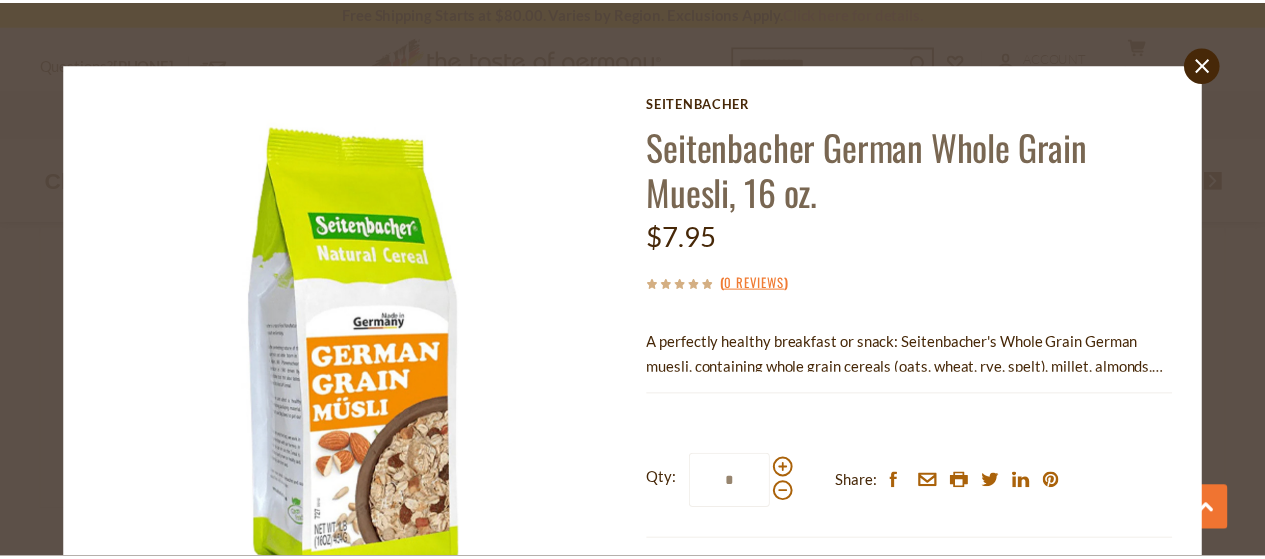 scroll, scrollTop: 2000, scrollLeft: 0, axis: vertical 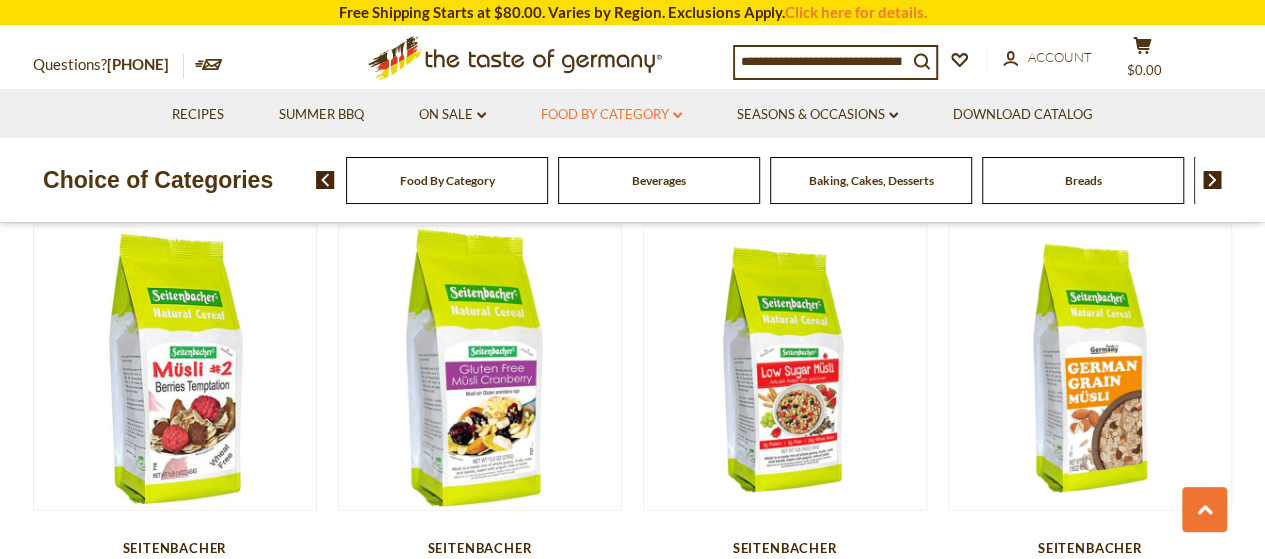 click on "Food By Category
dropdown_arrow" at bounding box center [611, 115] 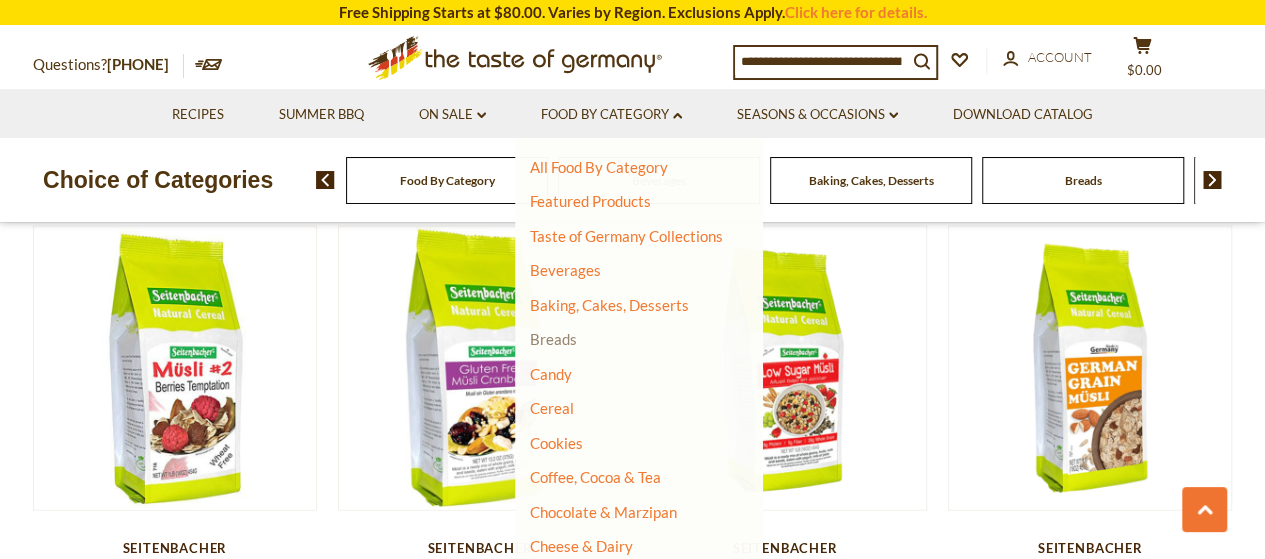 click on "Breads" at bounding box center (553, 339) 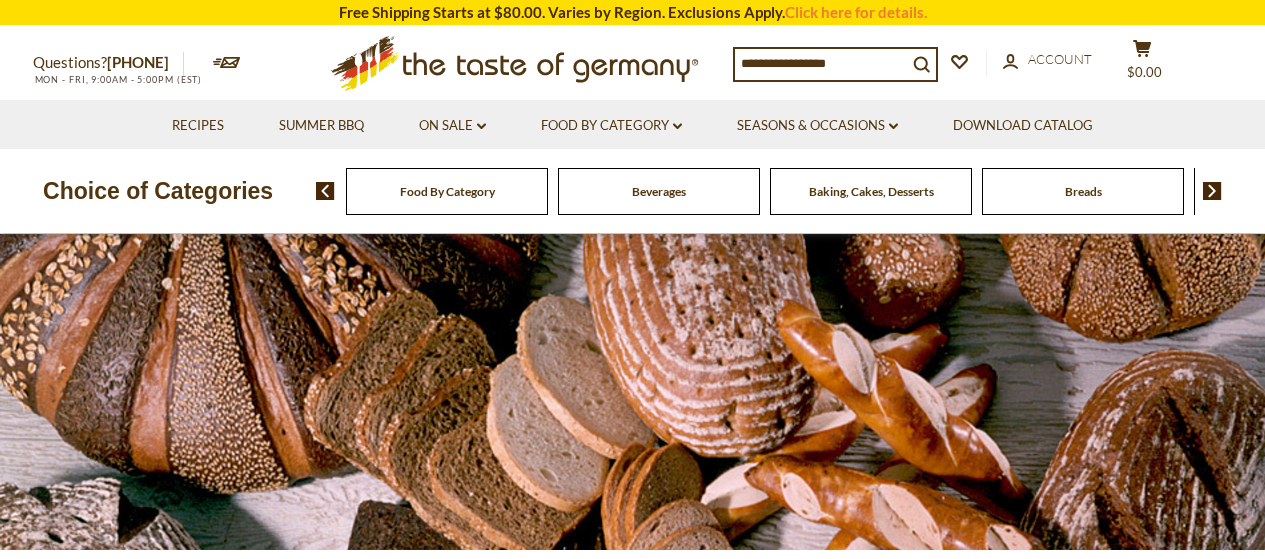 scroll, scrollTop: 0, scrollLeft: 0, axis: both 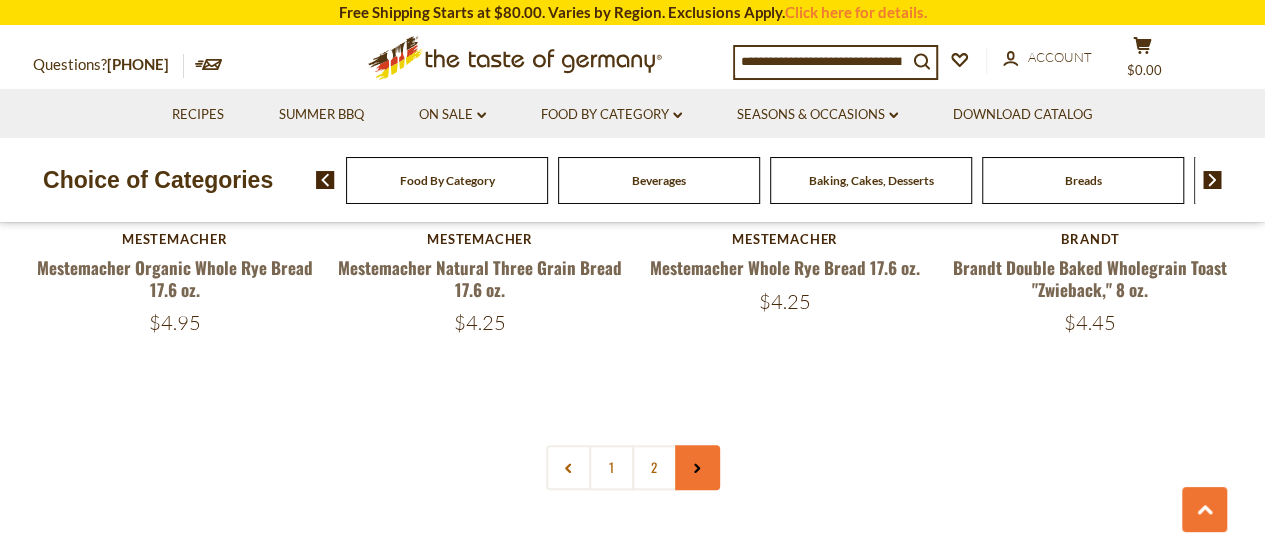 click at bounding box center [697, 467] 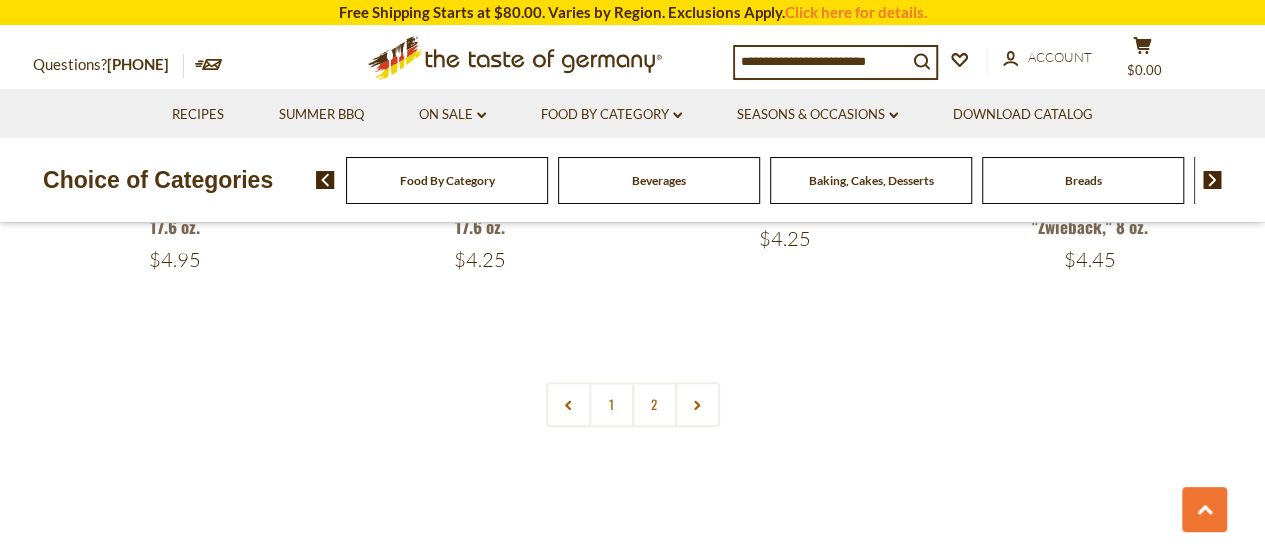 scroll, scrollTop: 4900, scrollLeft: 0, axis: vertical 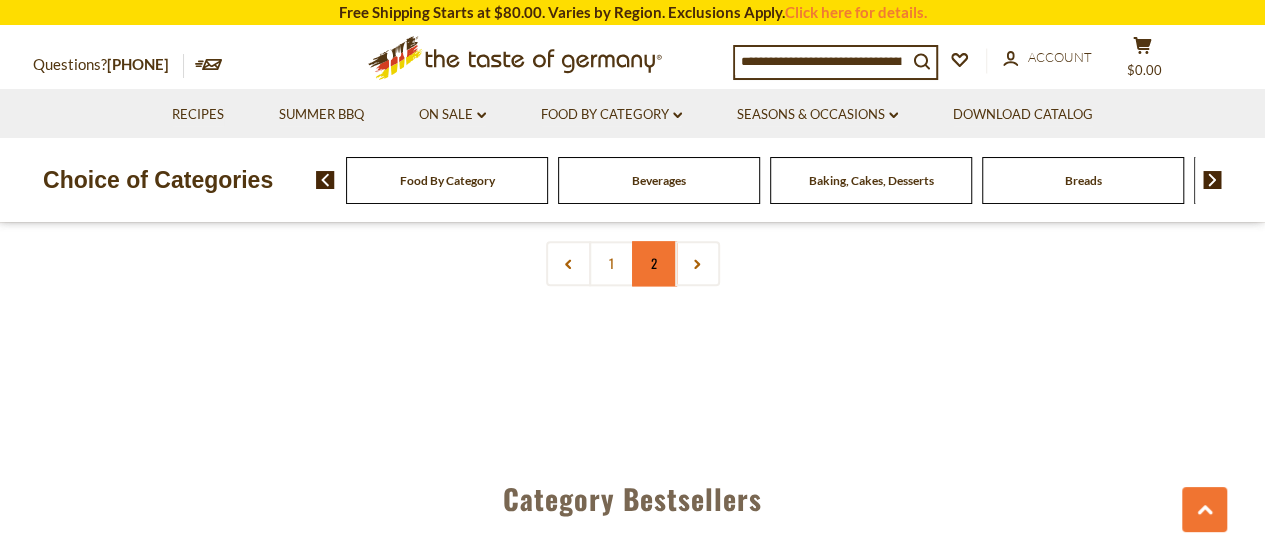 click on "2" at bounding box center [654, 263] 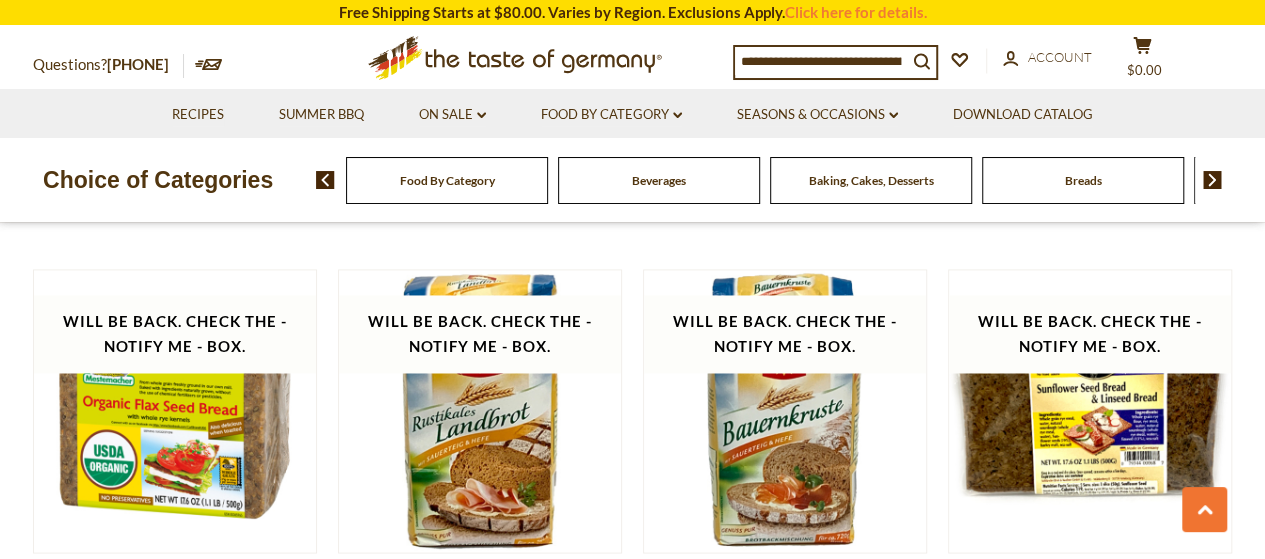 scroll, scrollTop: 1880, scrollLeft: 0, axis: vertical 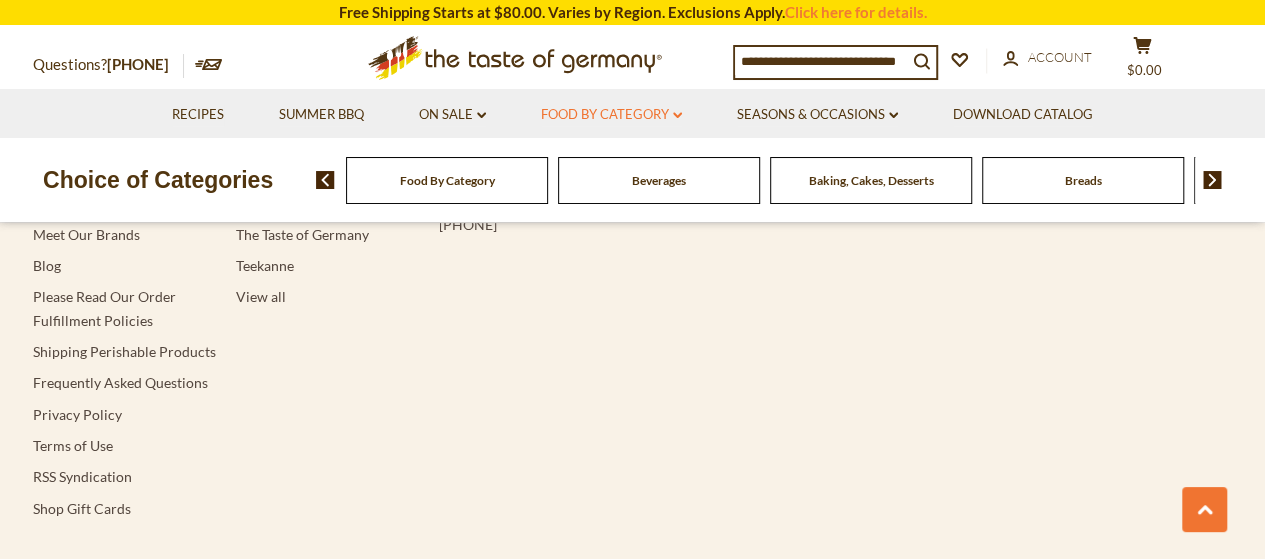 click on "Food By Category
dropdown_arrow" at bounding box center (611, 115) 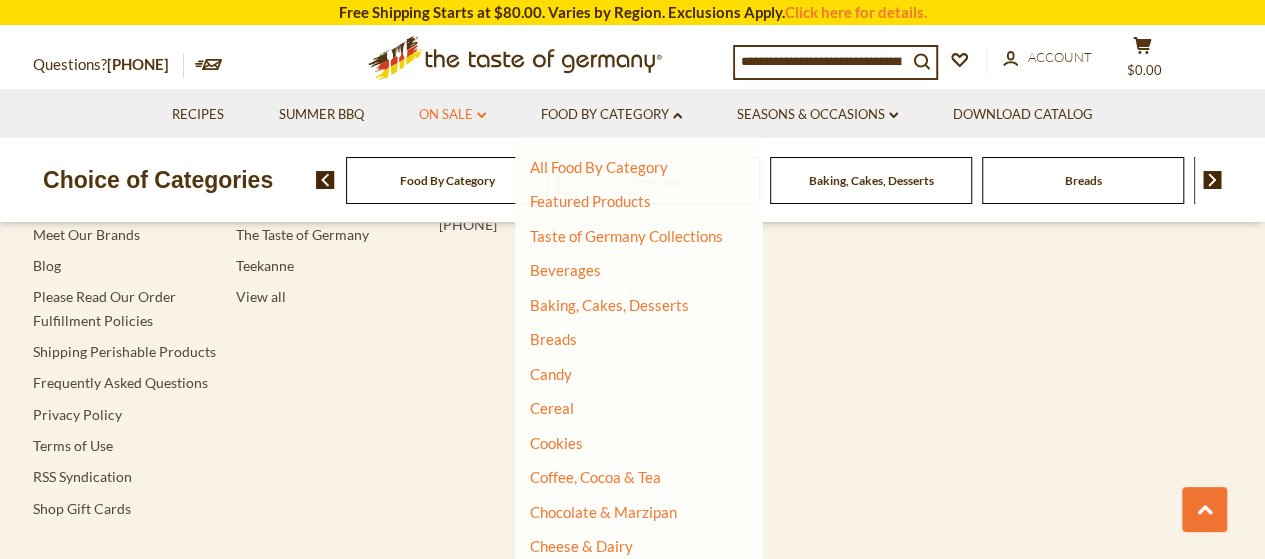 click on "On Sale
dropdown_arrow" at bounding box center [452, 115] 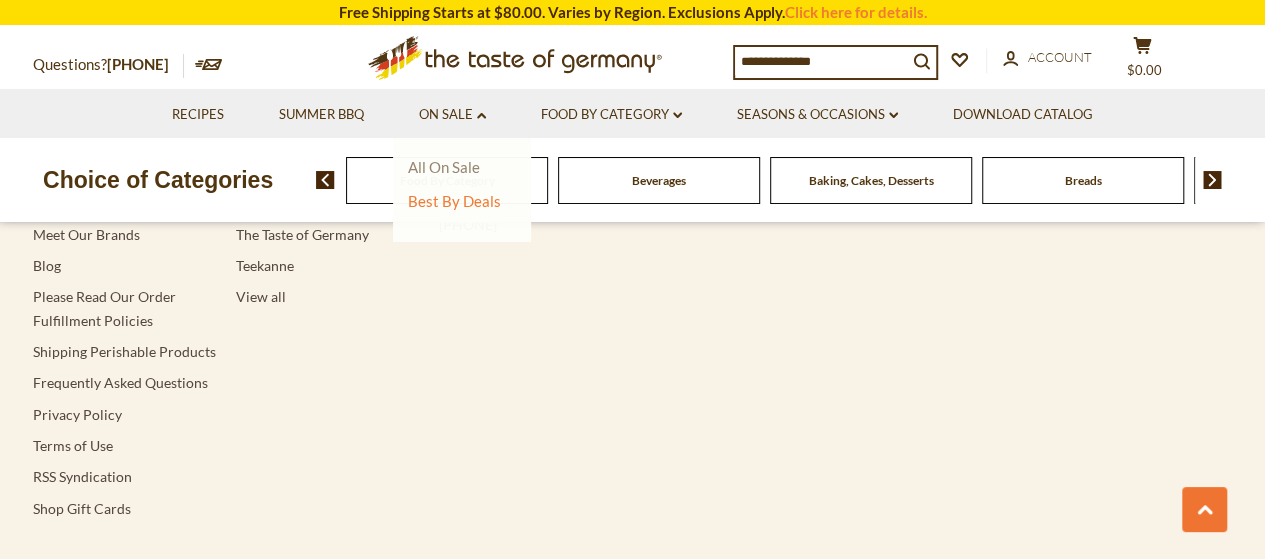 click on "All On Sale" at bounding box center [444, 167] 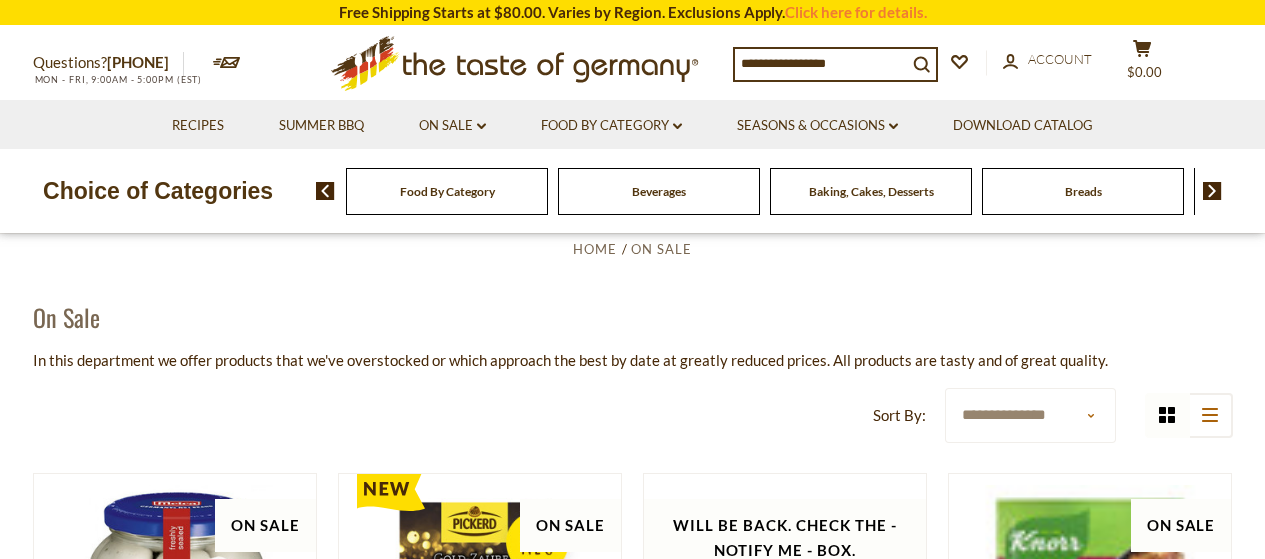 scroll, scrollTop: 0, scrollLeft: 0, axis: both 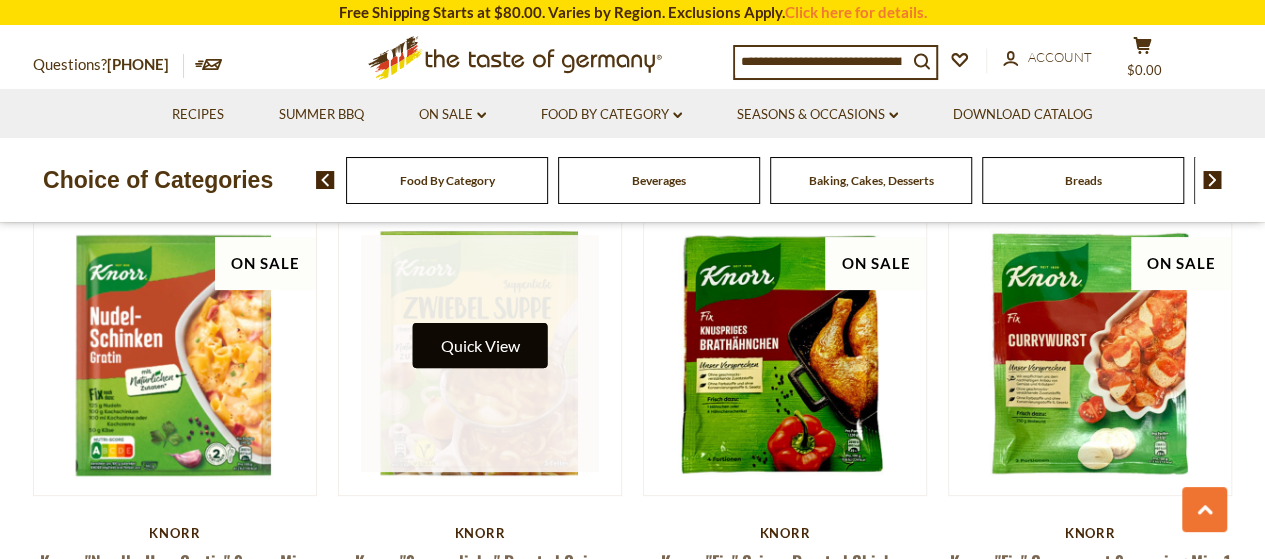 click on "Quick View" at bounding box center [479, 345] 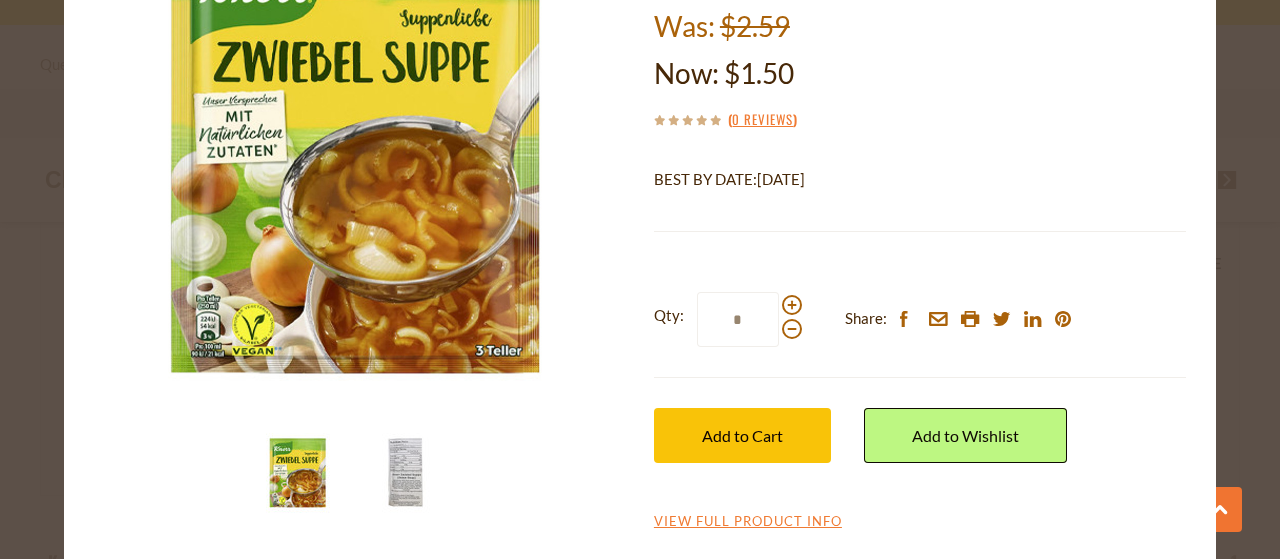 scroll, scrollTop: 212, scrollLeft: 0, axis: vertical 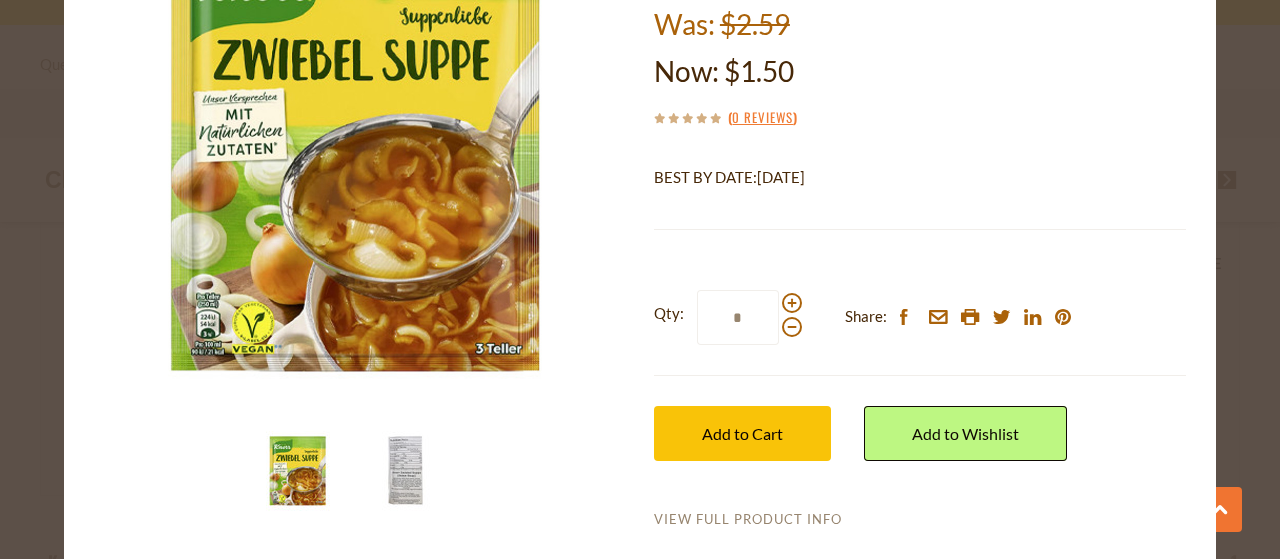 click on "View Full Product Info" at bounding box center [748, 520] 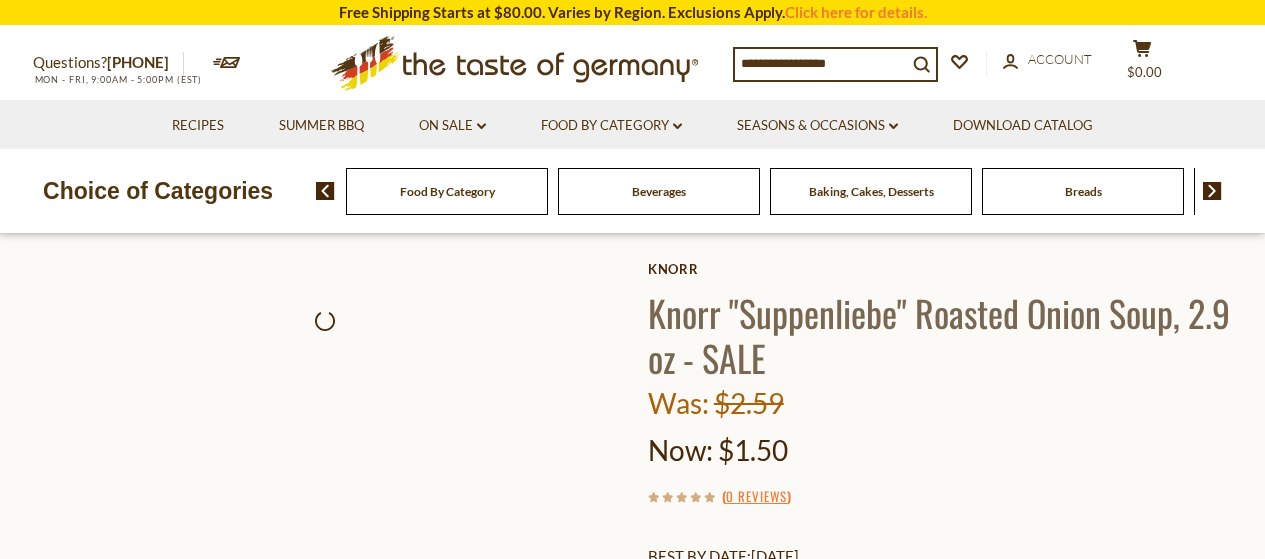 scroll, scrollTop: 0, scrollLeft: 0, axis: both 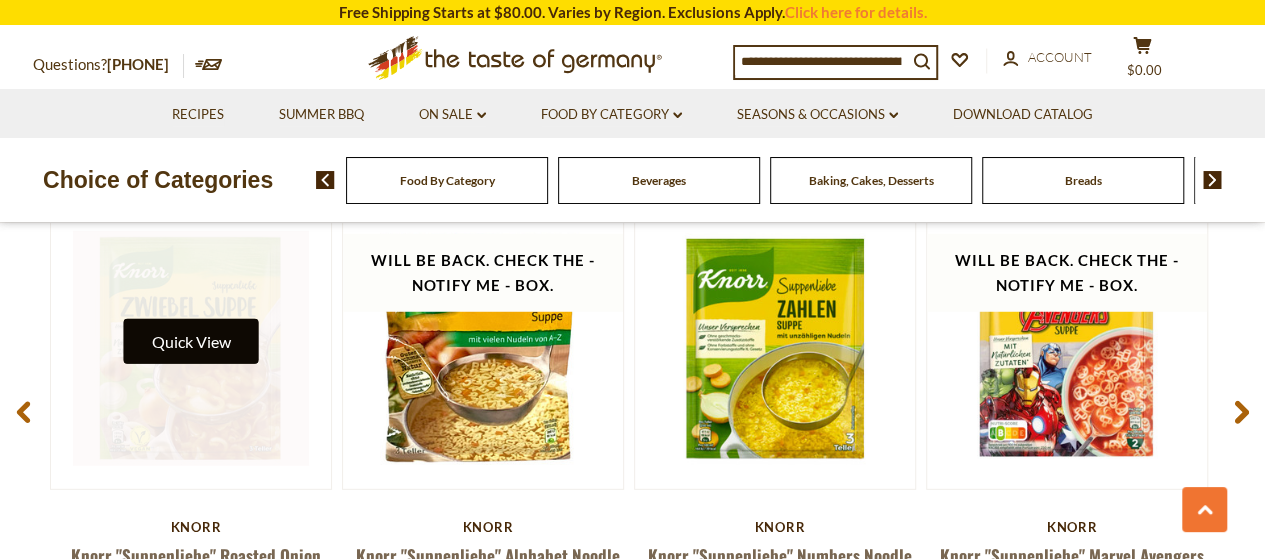 click on "Quick View" at bounding box center (191, 341) 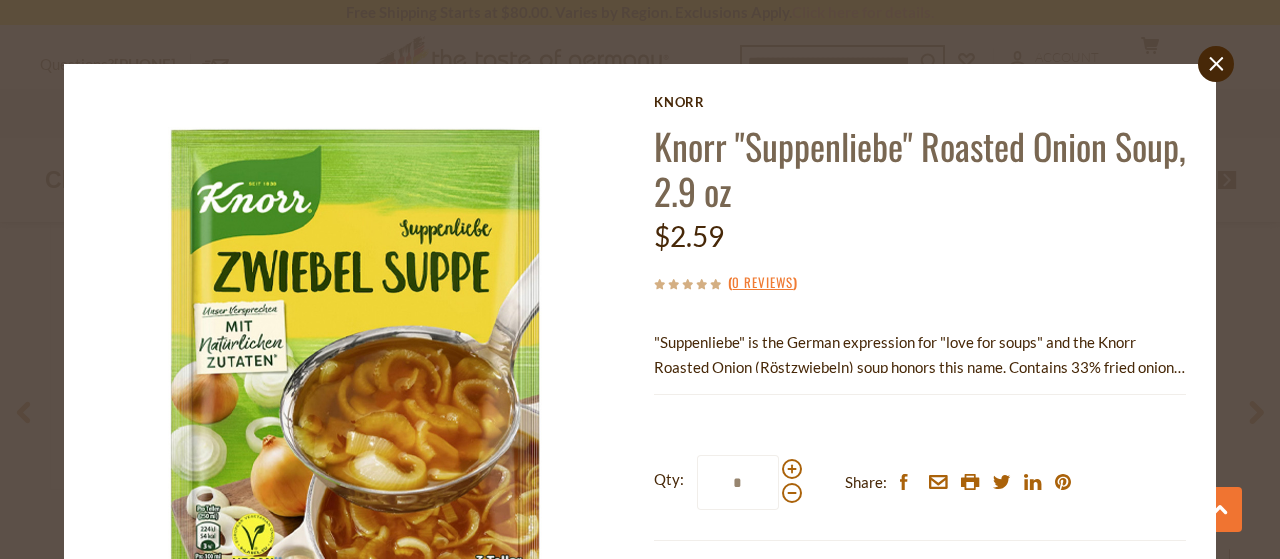 scroll, scrollTop: 200, scrollLeft: 0, axis: vertical 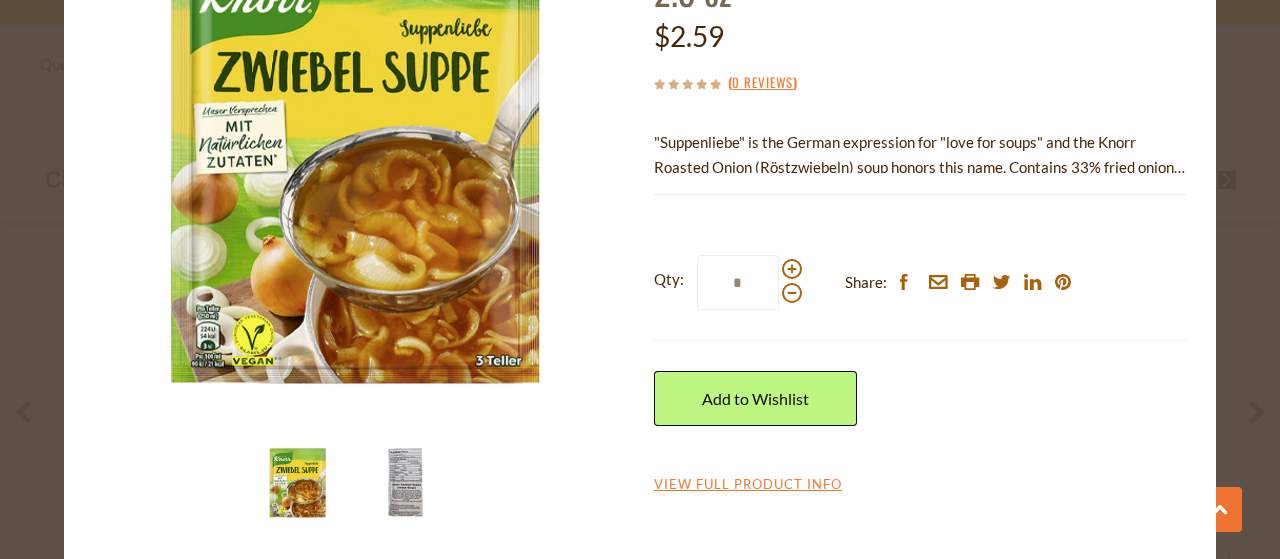 click at bounding box center (406, 483) 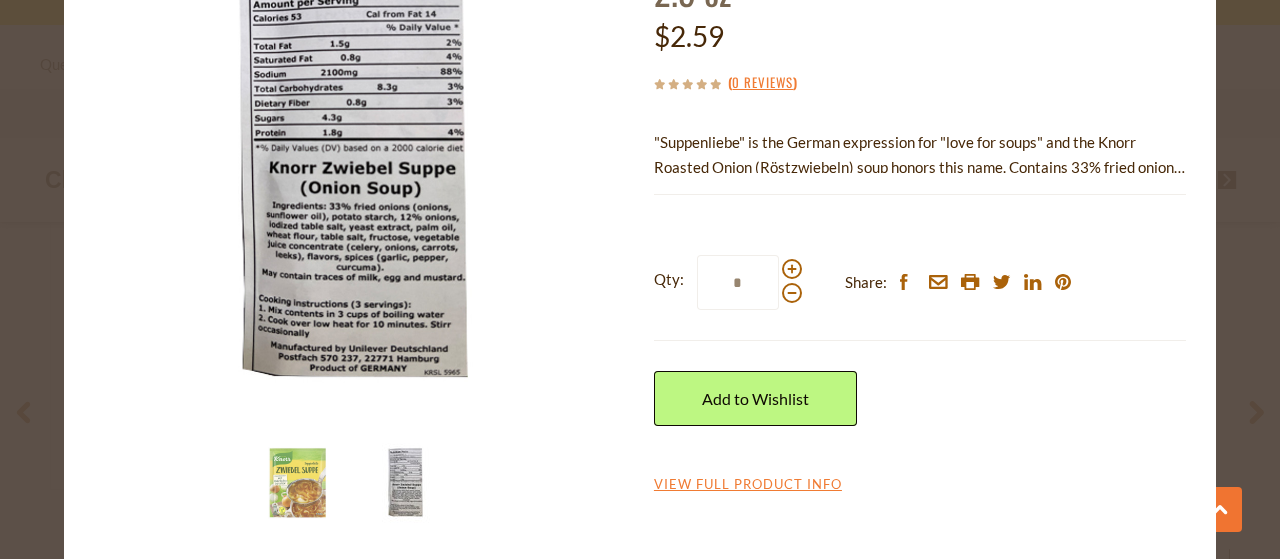 click at bounding box center [406, 483] 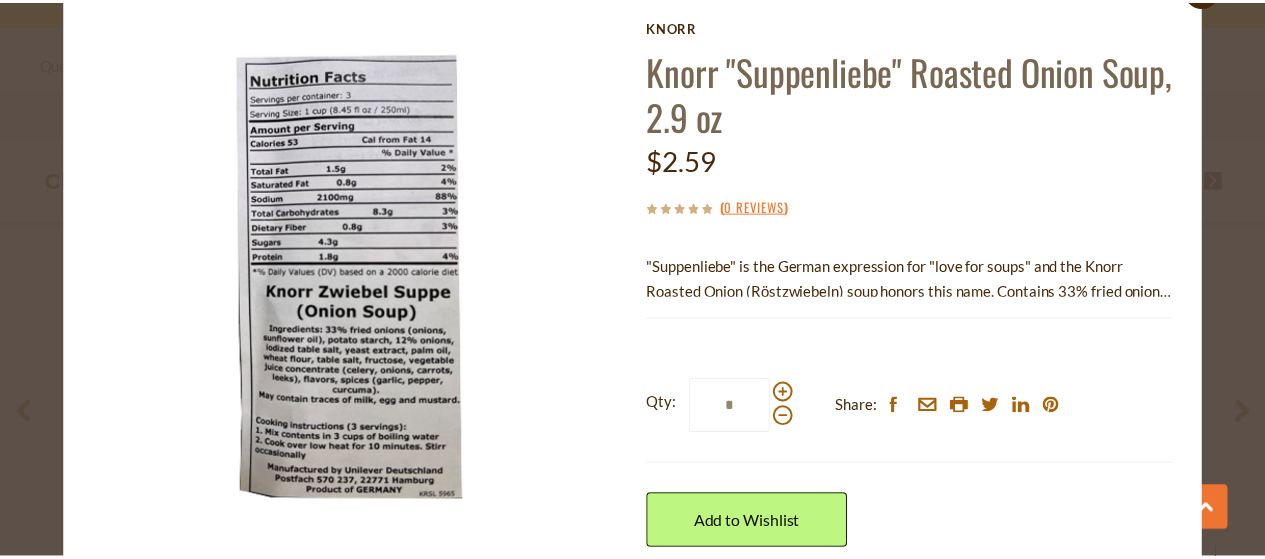 scroll, scrollTop: 0, scrollLeft: 0, axis: both 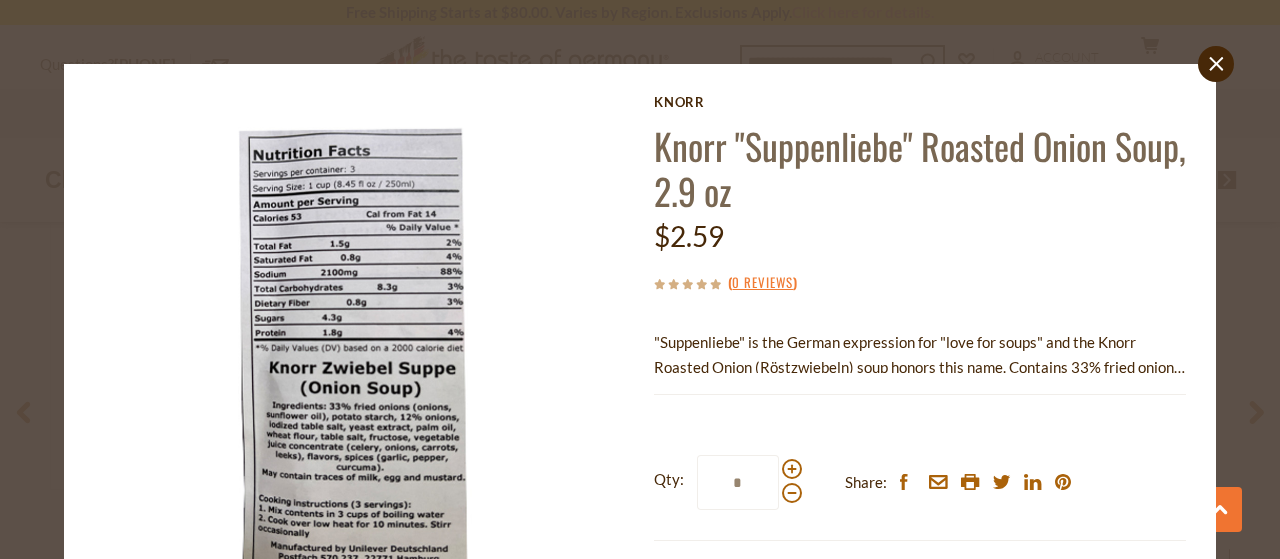 click on "close" 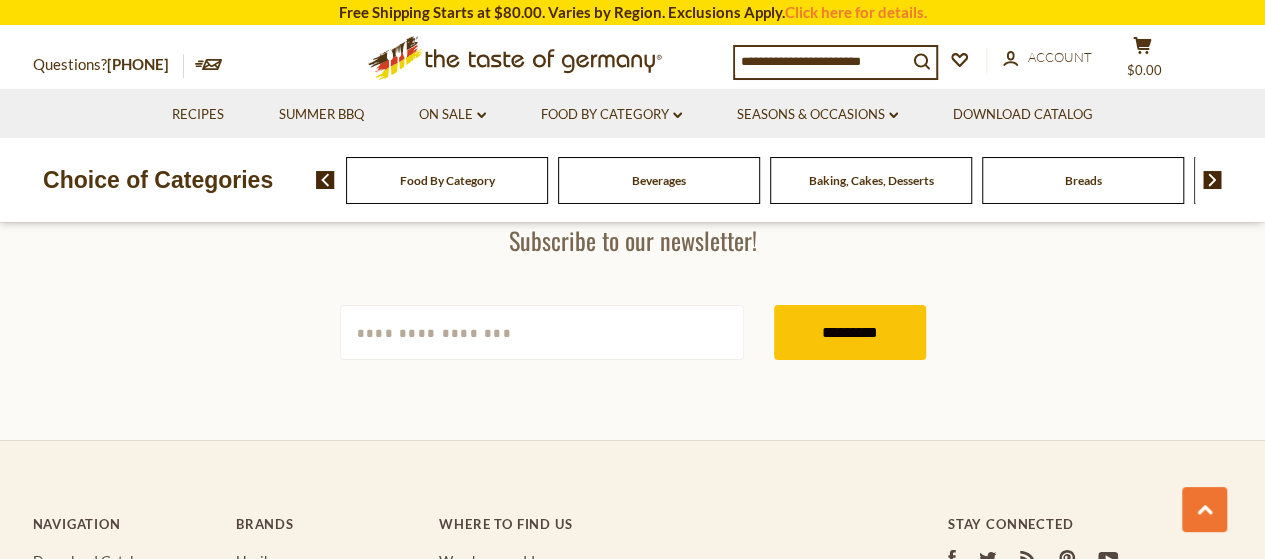 scroll, scrollTop: 3500, scrollLeft: 0, axis: vertical 